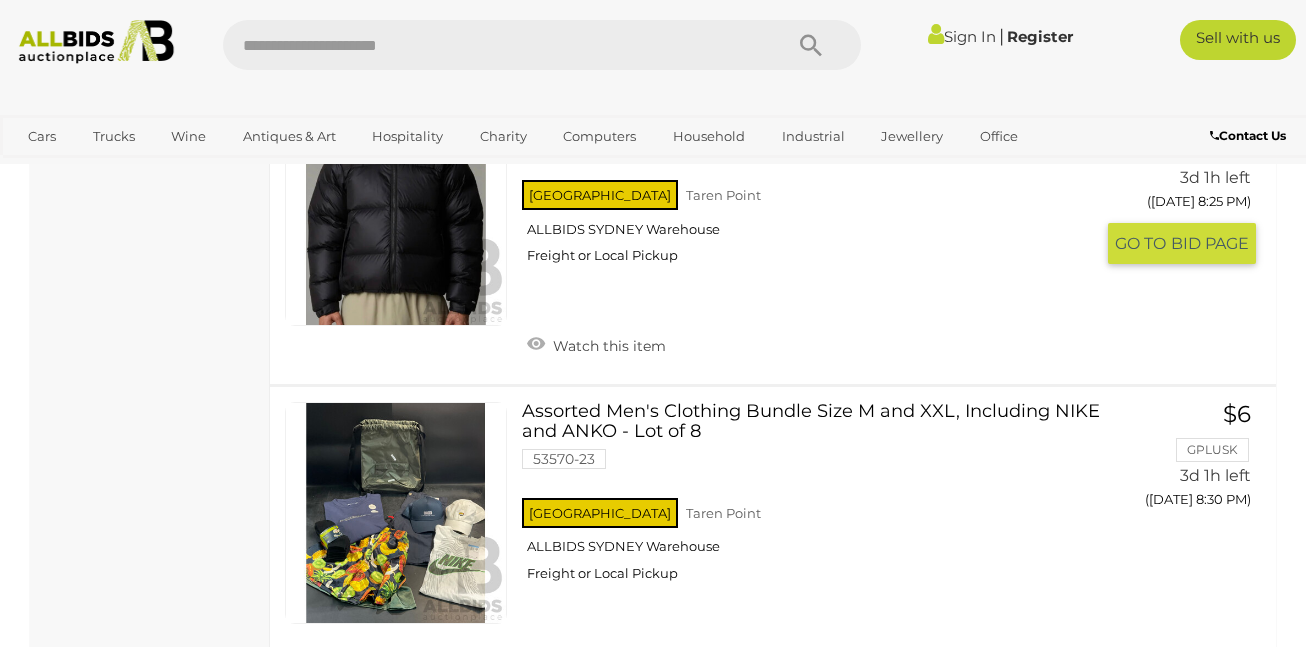 scroll, scrollTop: 7183, scrollLeft: 1, axis: both 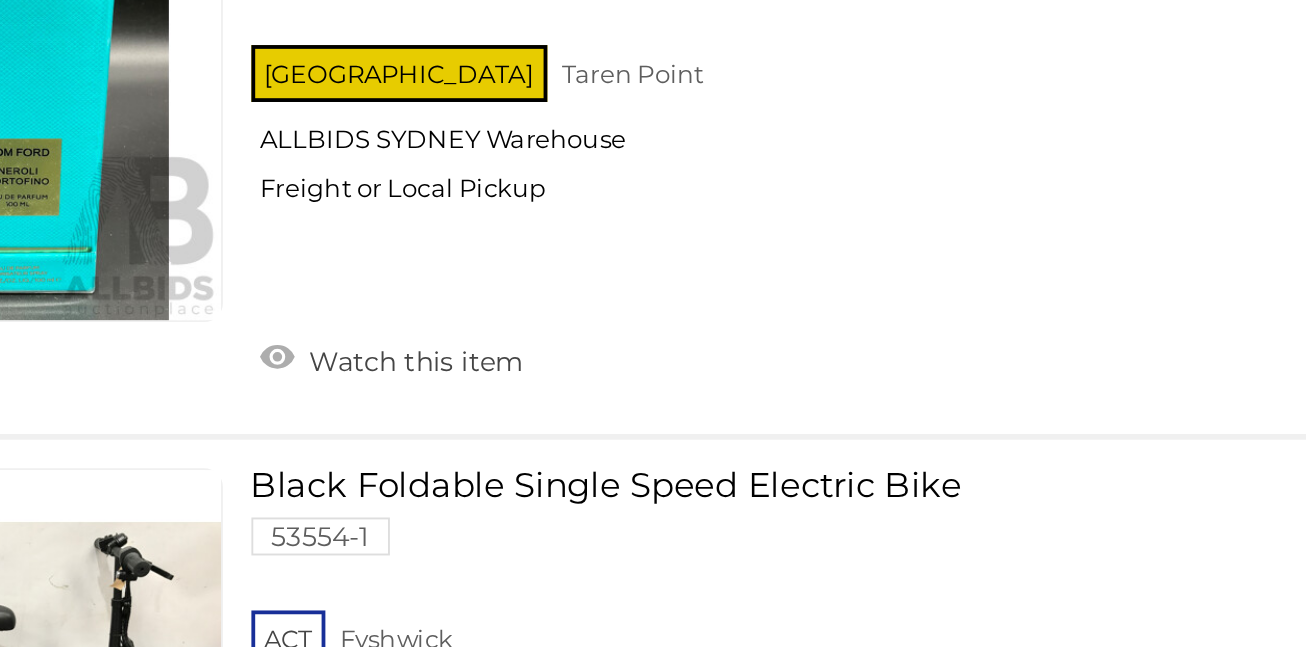 click on "Black Foldable Single Speed Electric Bike
53554-1
ACT
Fyshwick ALLBIDS Showroom Fyshwick" at bounding box center [815, 640] 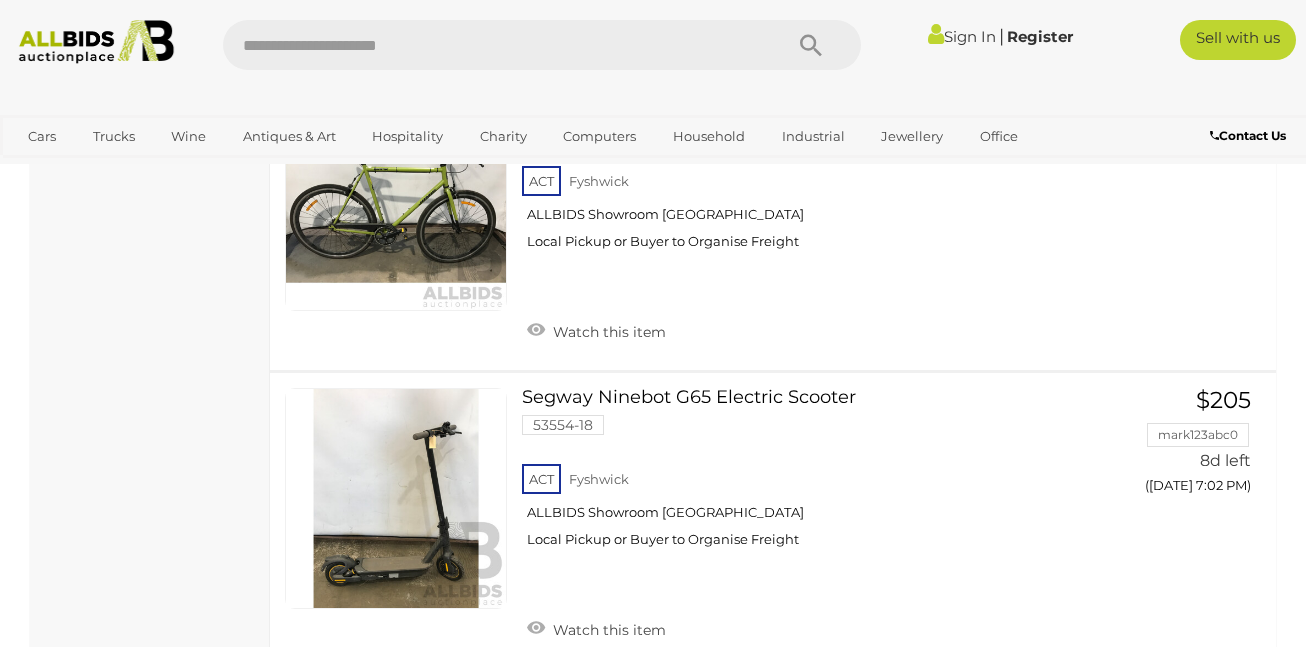 scroll, scrollTop: 13792, scrollLeft: 0, axis: vertical 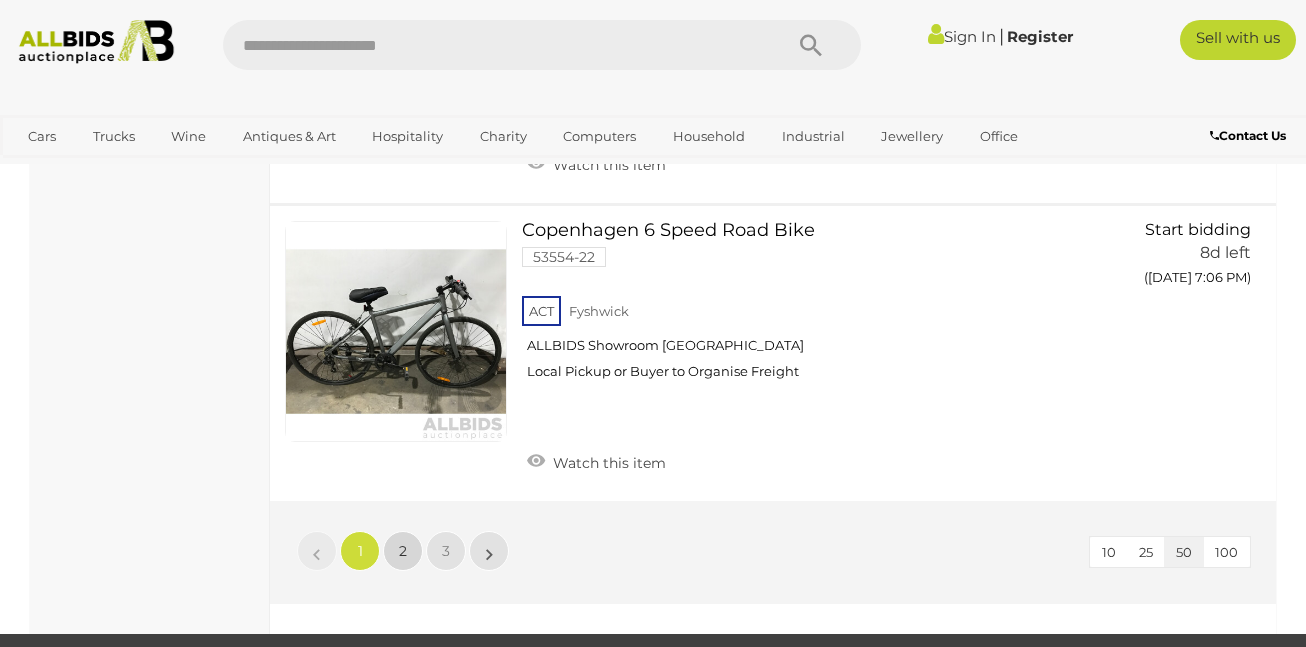 click on "2" at bounding box center [403, 551] 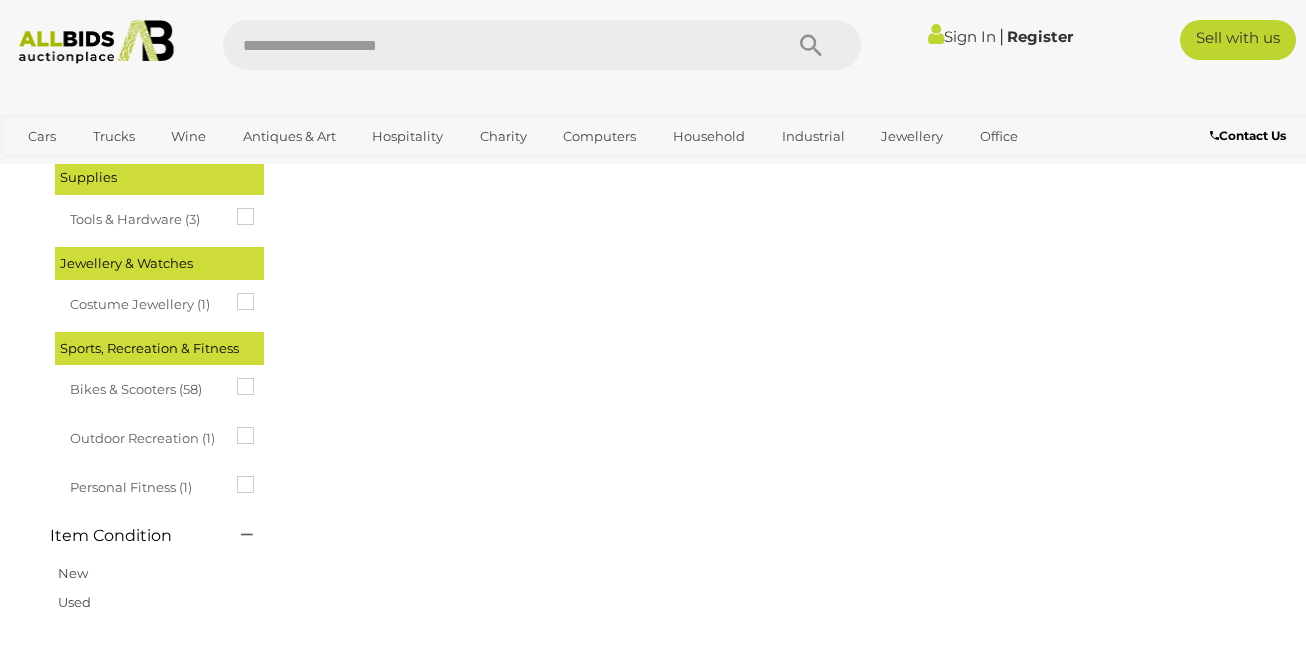 scroll, scrollTop: 333, scrollLeft: 0, axis: vertical 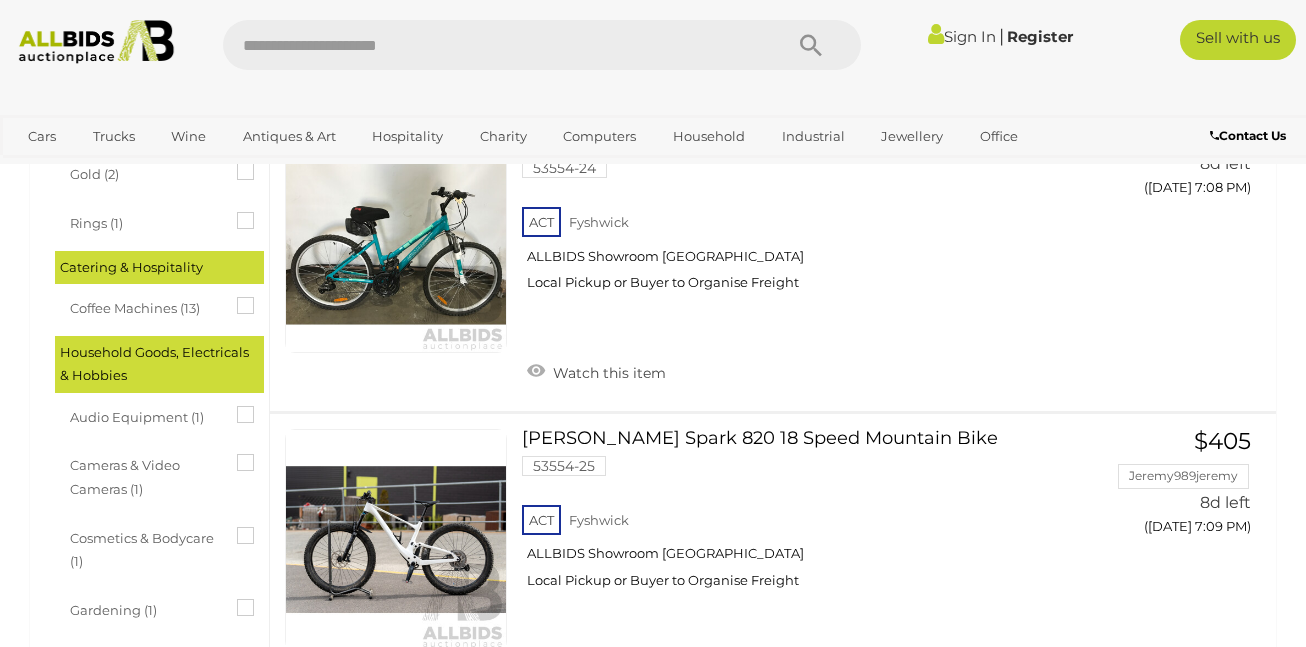 click at bounding box center [237, 454] 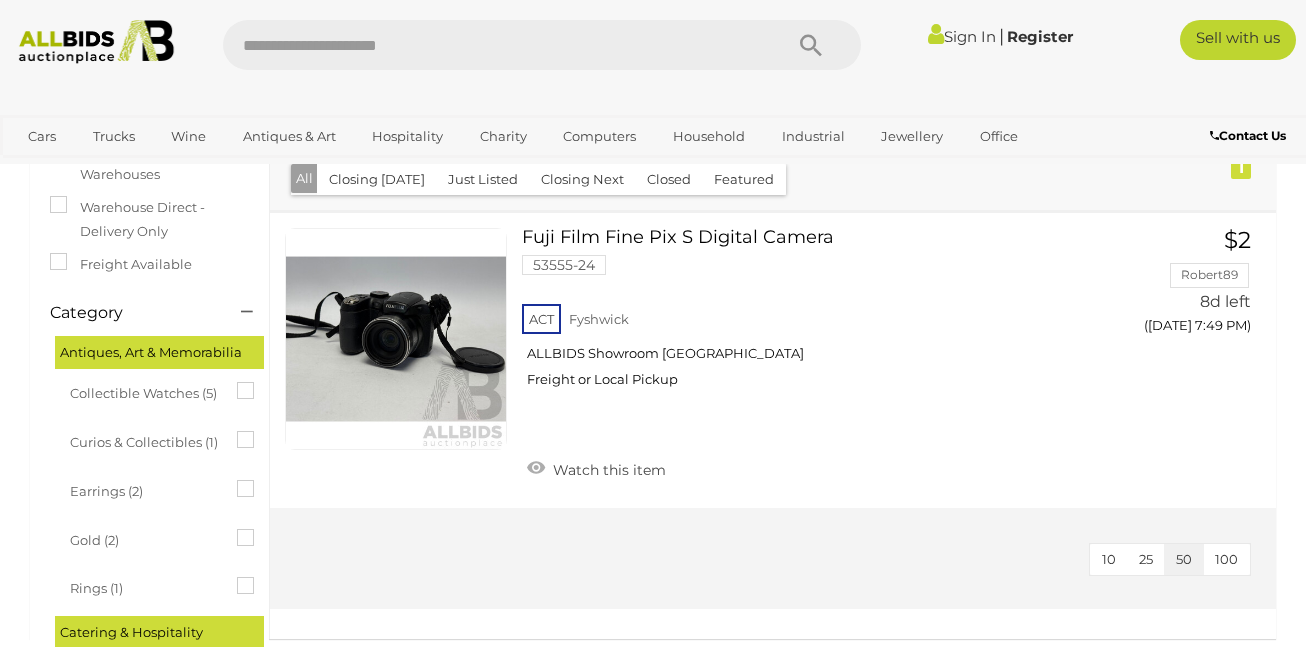scroll, scrollTop: 325, scrollLeft: 0, axis: vertical 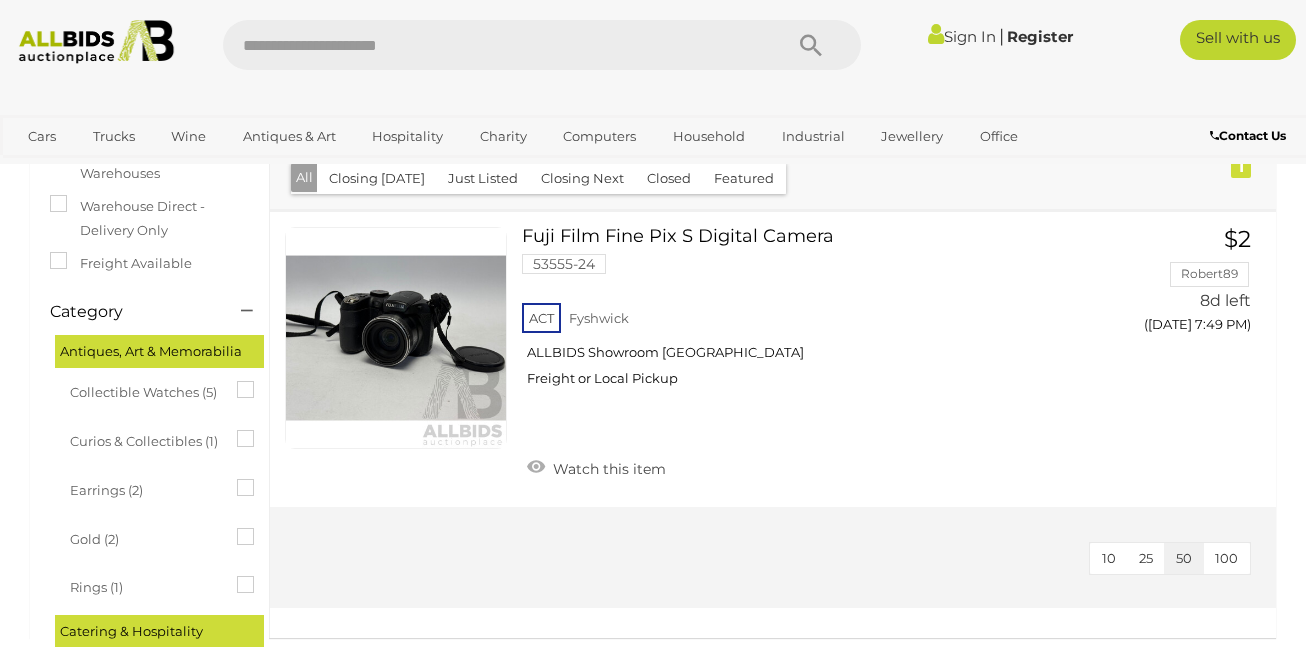 click at bounding box center [237, 381] 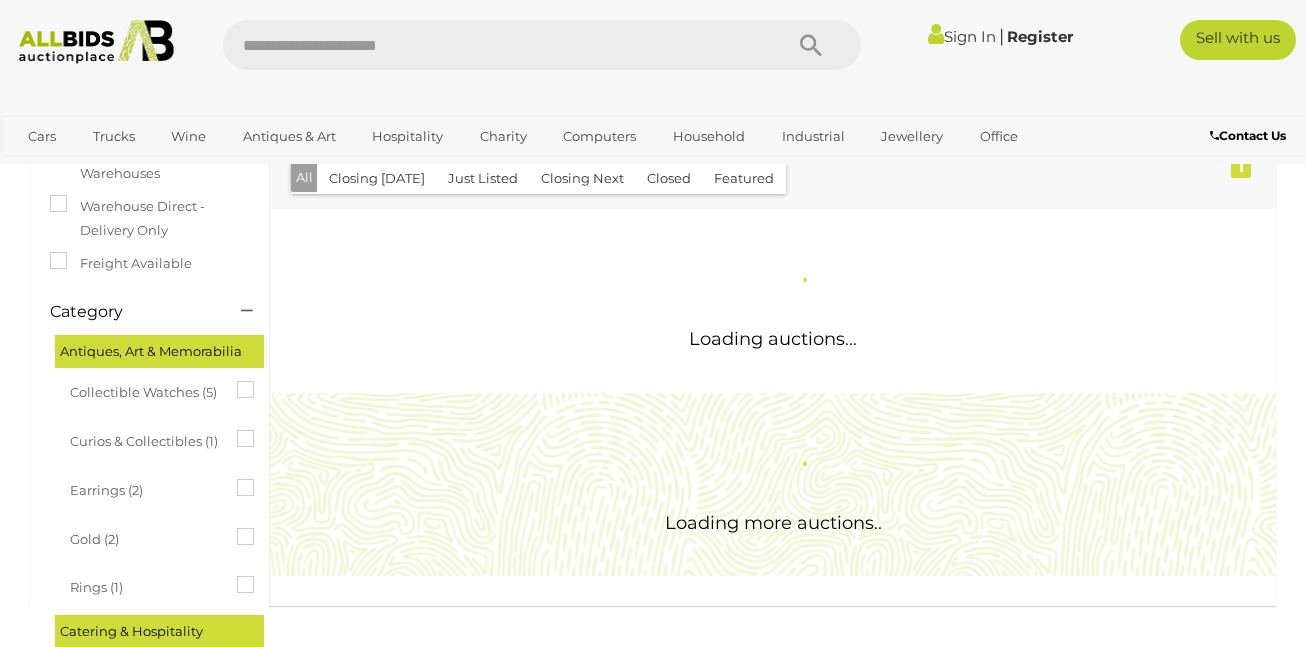 scroll, scrollTop: 0, scrollLeft: 0, axis: both 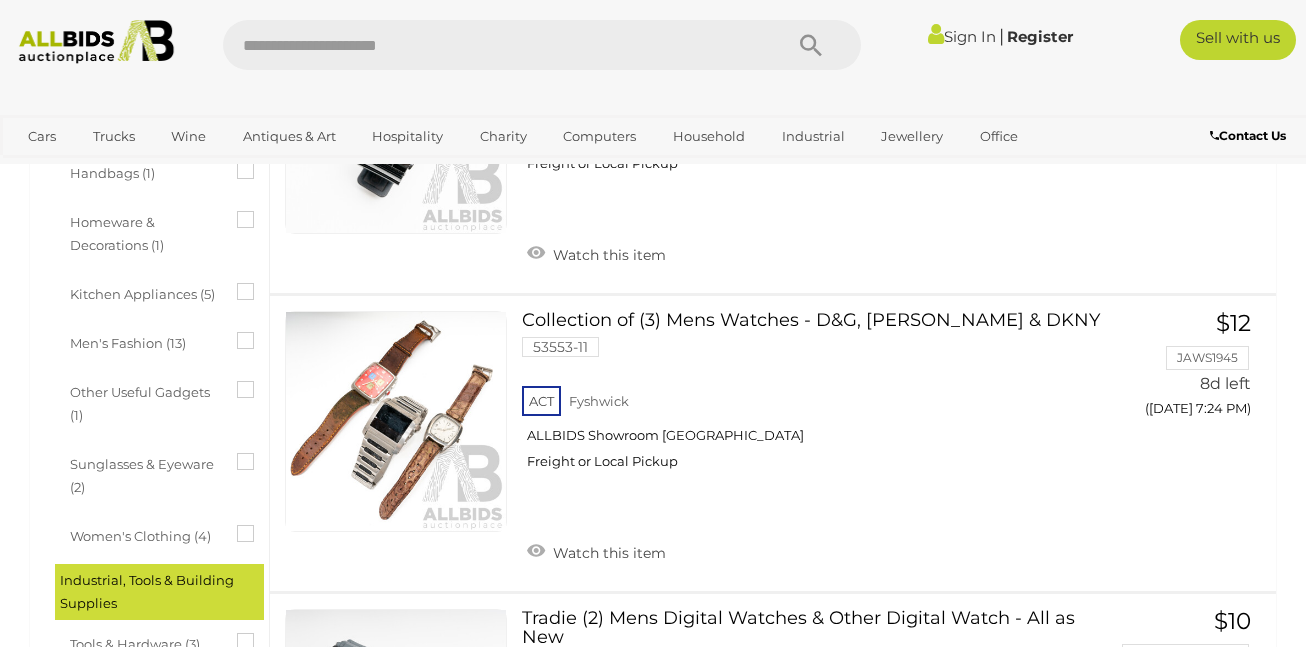 click at bounding box center [237, 381] 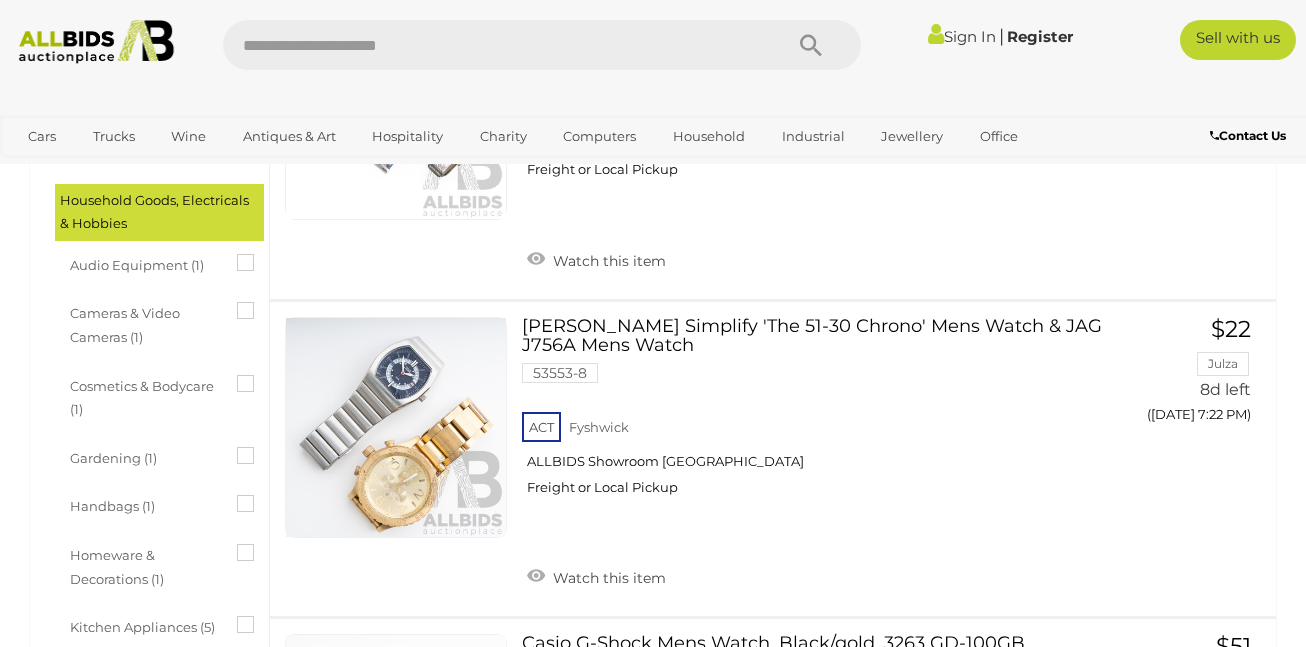 scroll, scrollTop: 865, scrollLeft: 0, axis: vertical 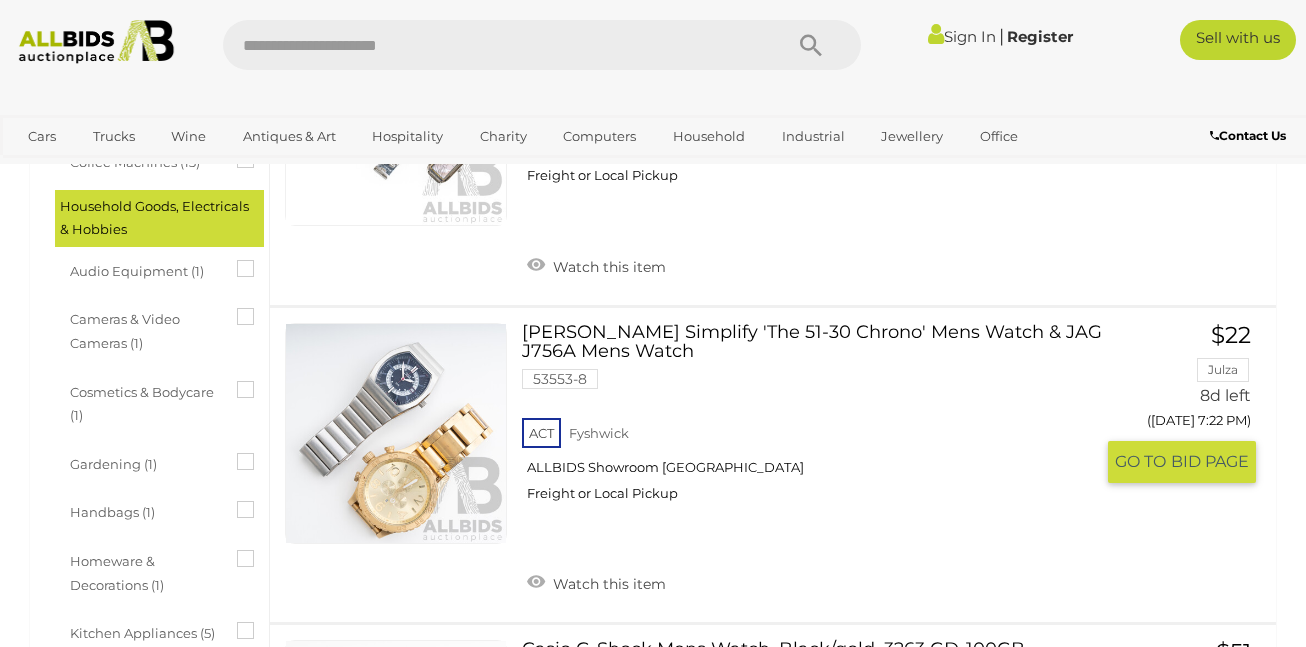 click on "Nixon Simplify 'The 51-30 Chrono' Mens Watch & JAG J756A Mens Watch
53553-8
ACT
Fyshwick" at bounding box center (815, 420) 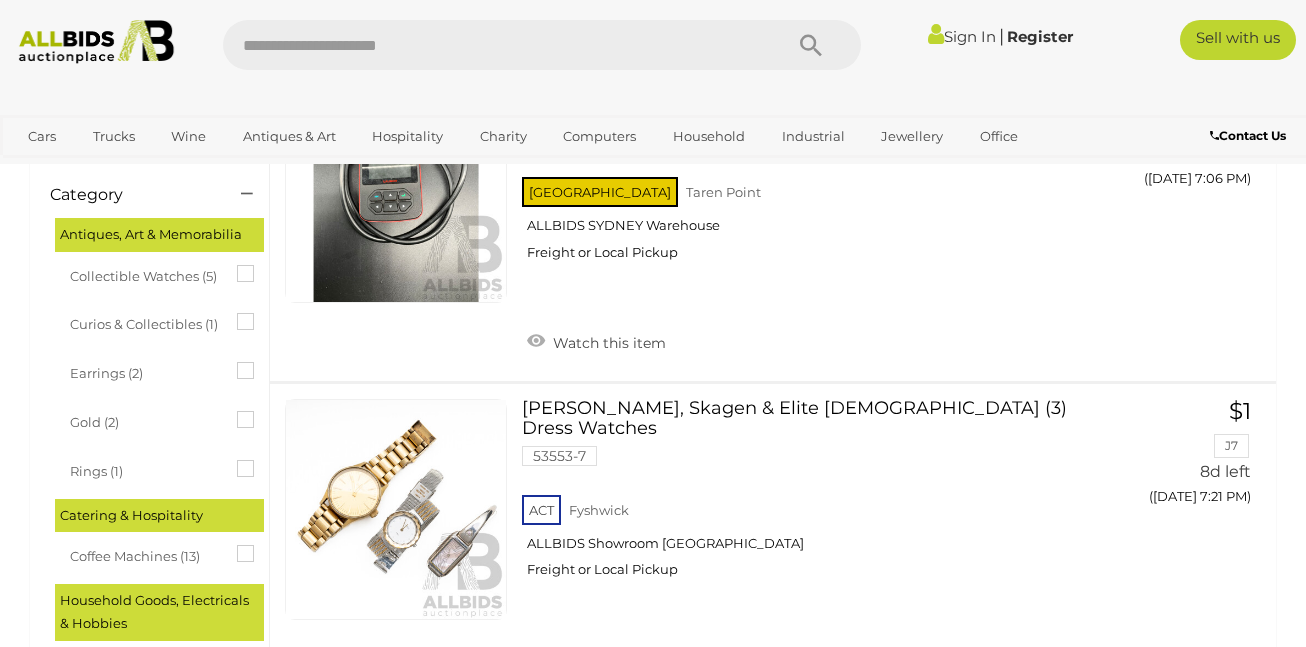 scroll, scrollTop: 482, scrollLeft: 0, axis: vertical 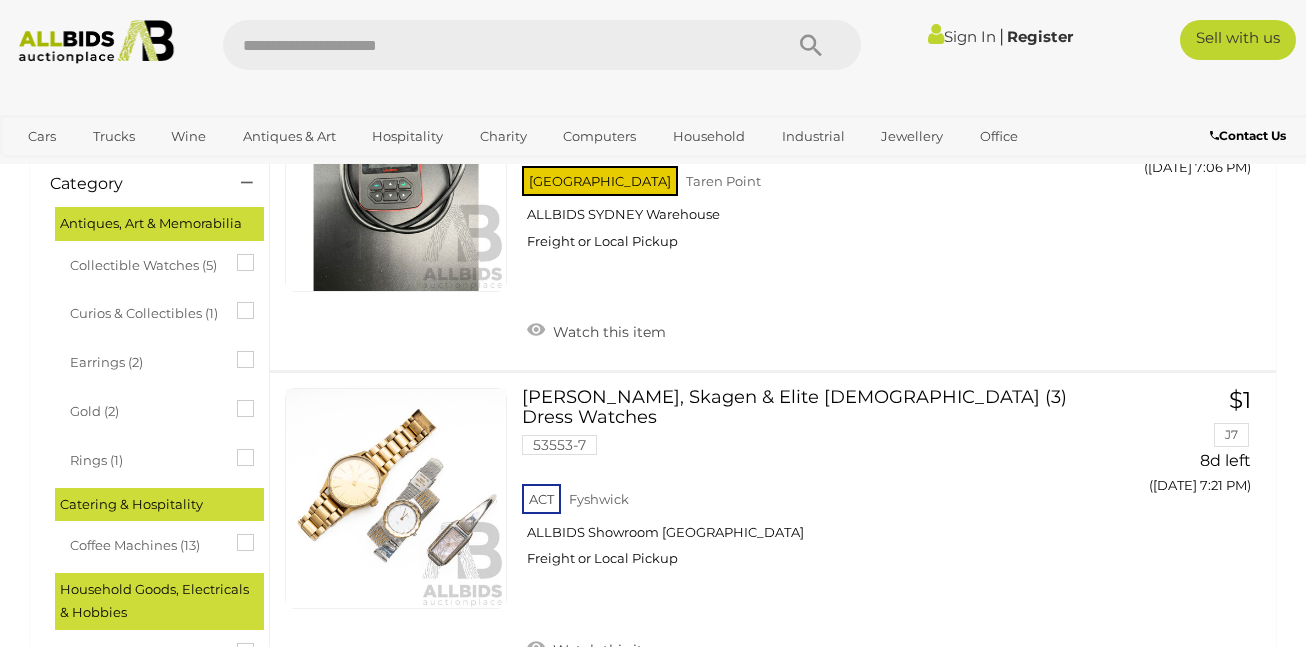 click at bounding box center [237, 449] 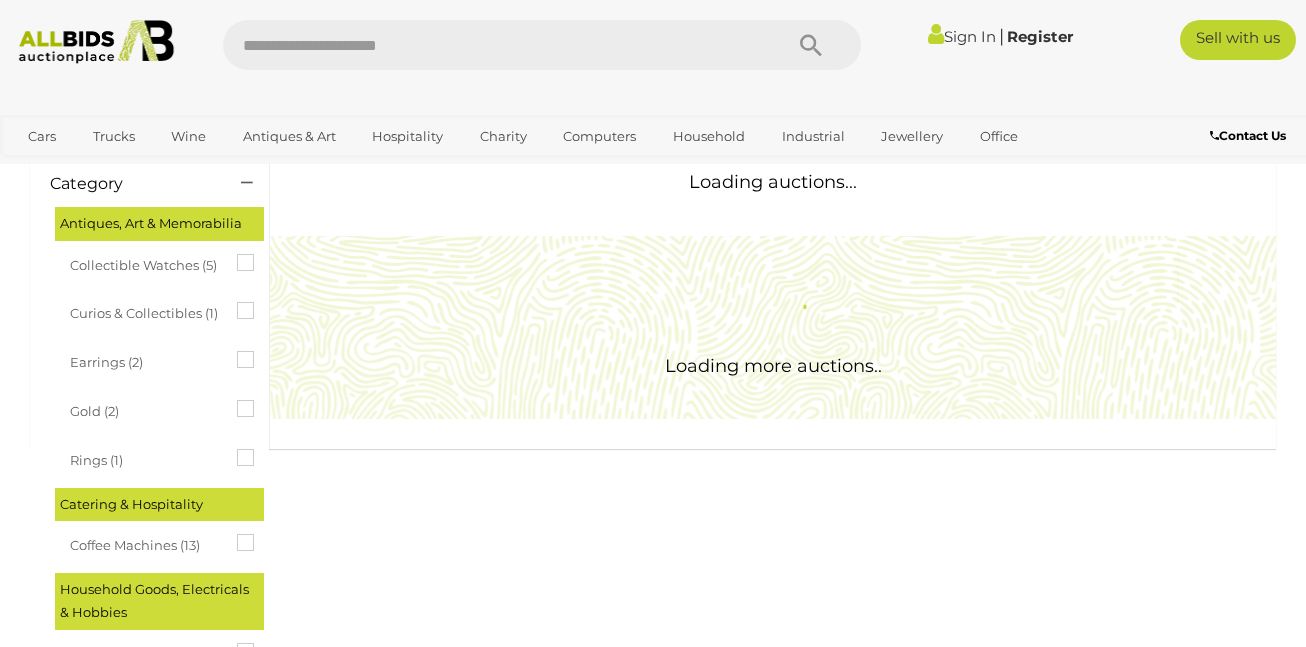 scroll, scrollTop: 0, scrollLeft: 0, axis: both 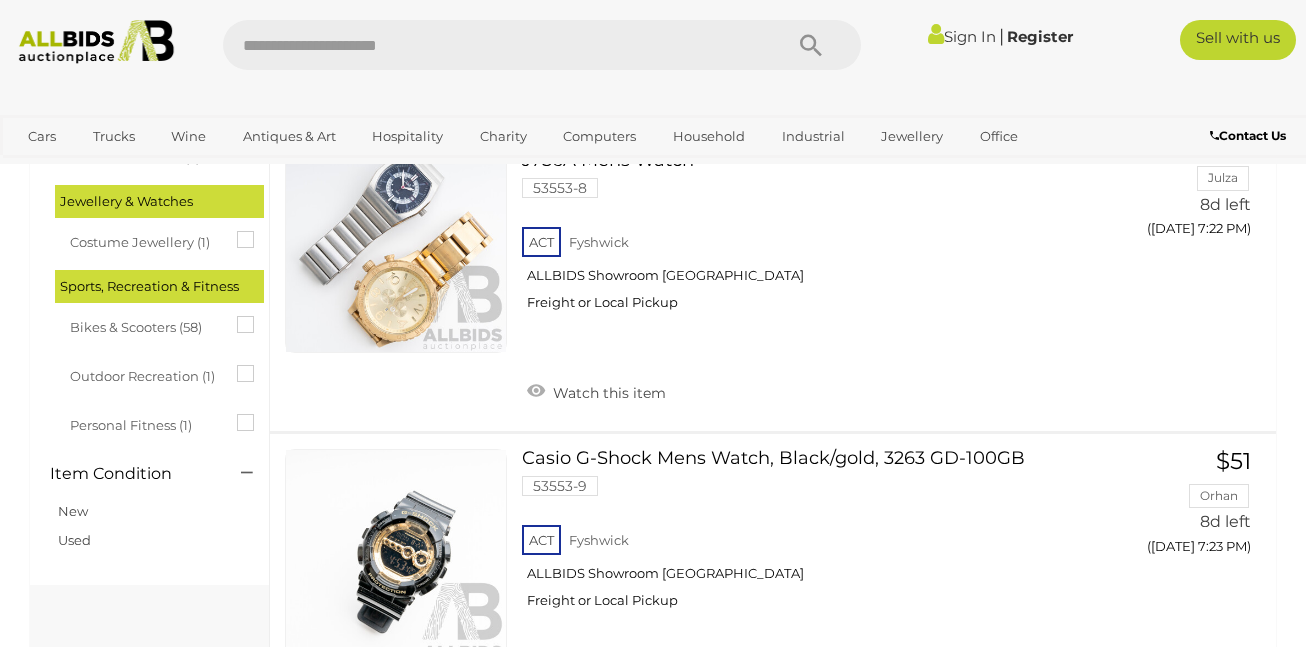 click on "Costume Jewellery (1)" at bounding box center [145, 240] 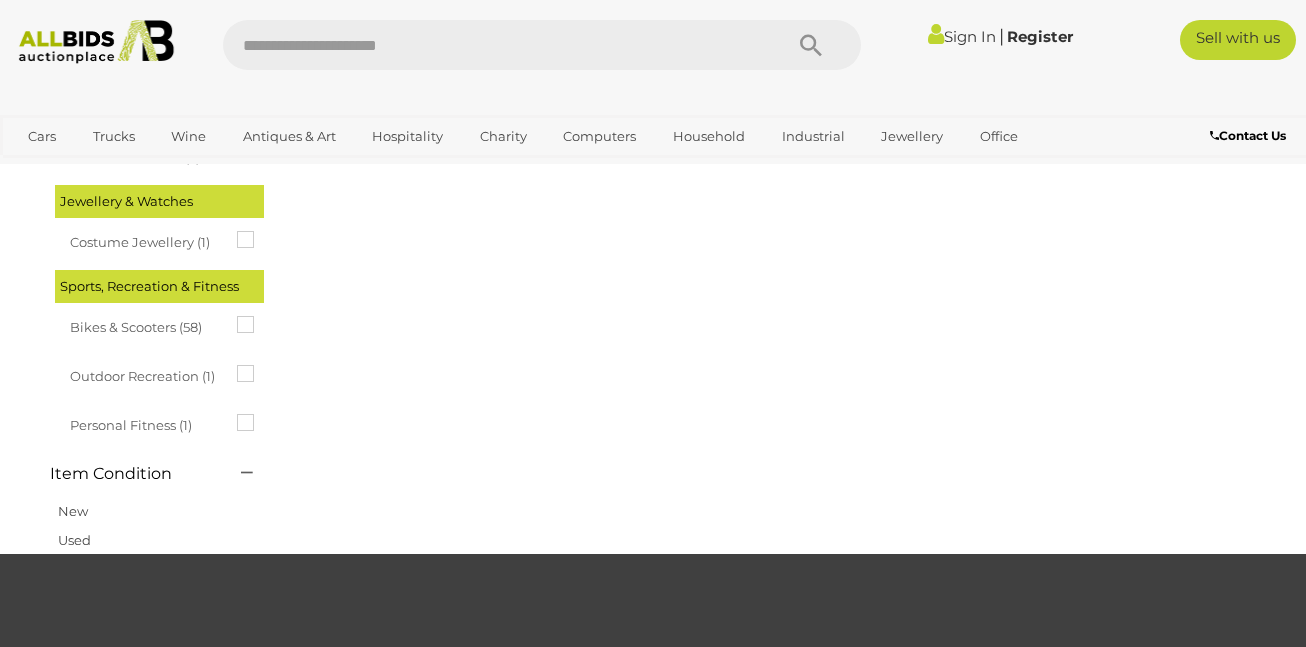 scroll, scrollTop: 0, scrollLeft: 0, axis: both 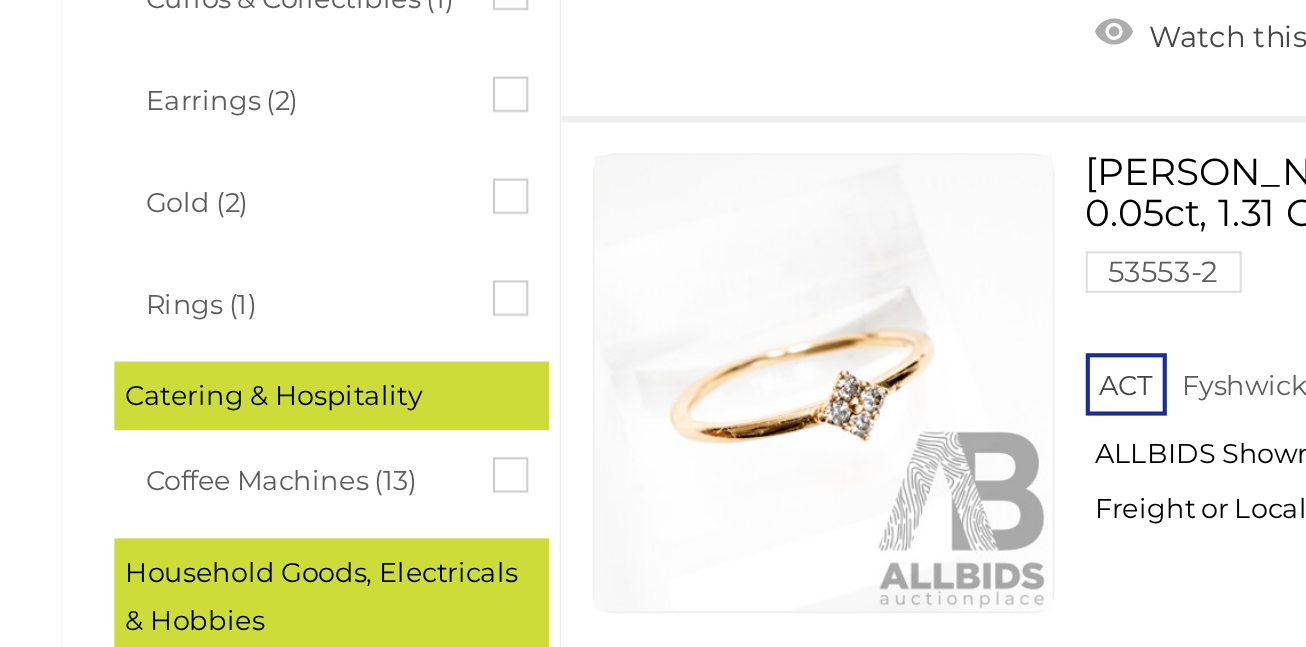 click on "Coffee Machines (13)" at bounding box center [145, 528] 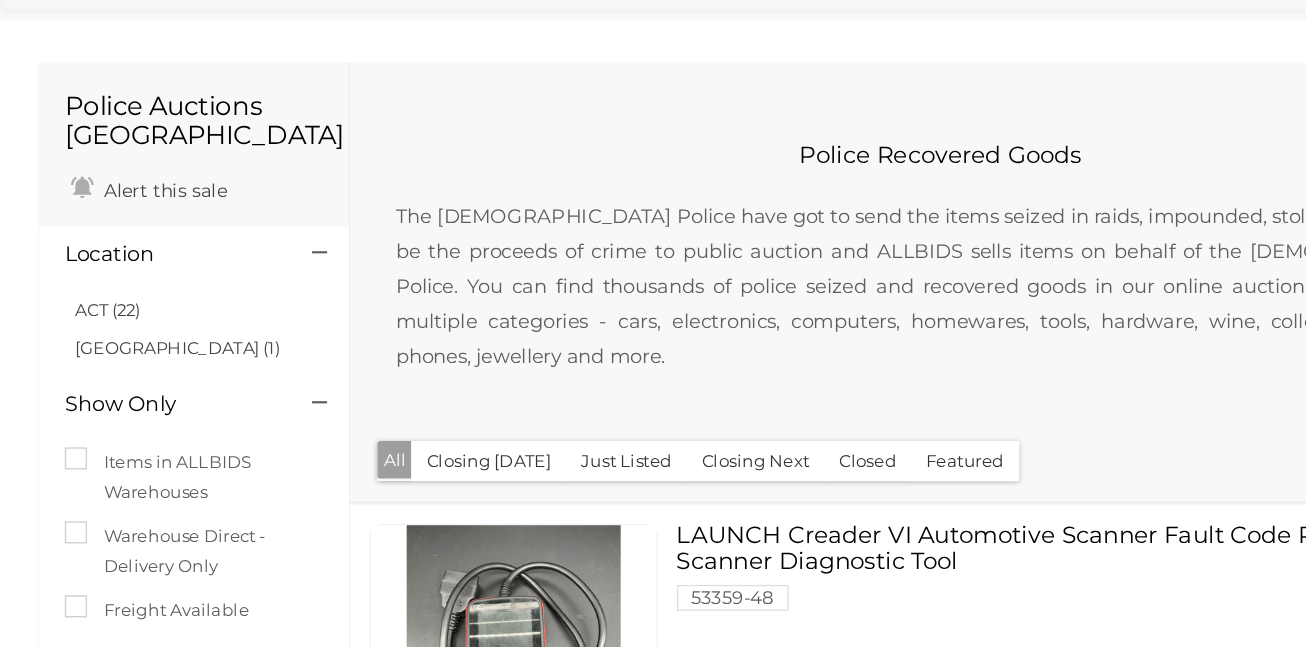 scroll, scrollTop: 19, scrollLeft: 0, axis: vertical 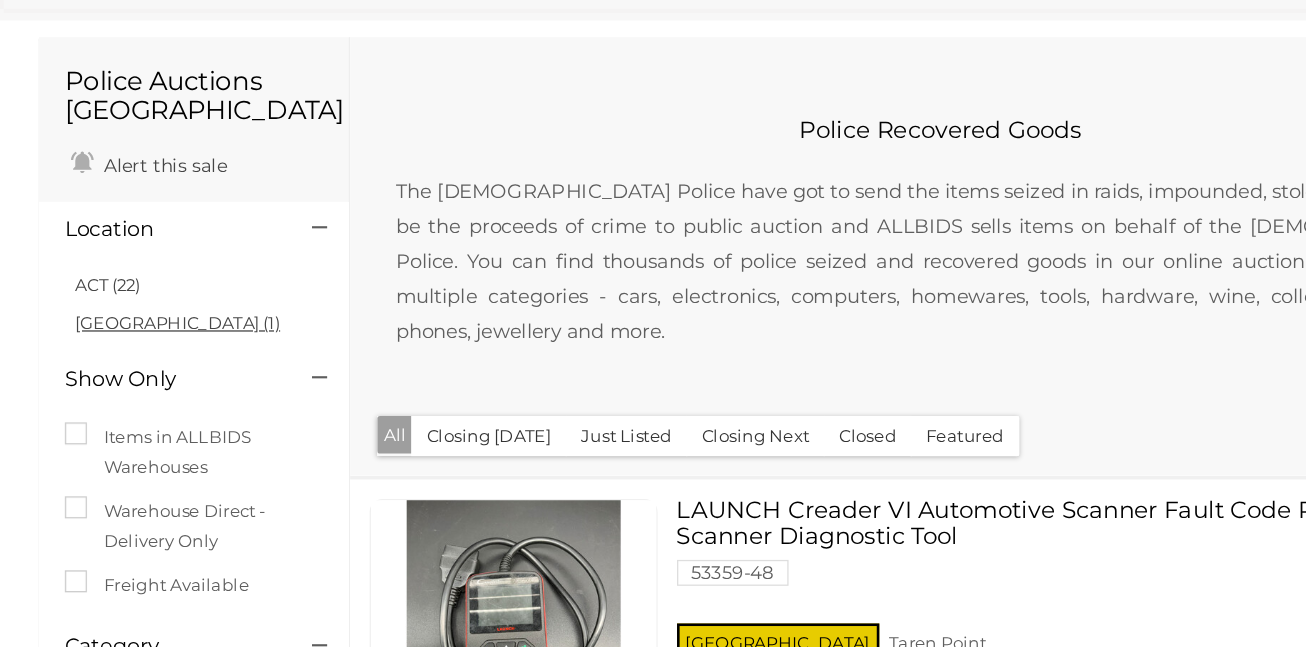 click on "NSW (1)" at bounding box center [137, 397] 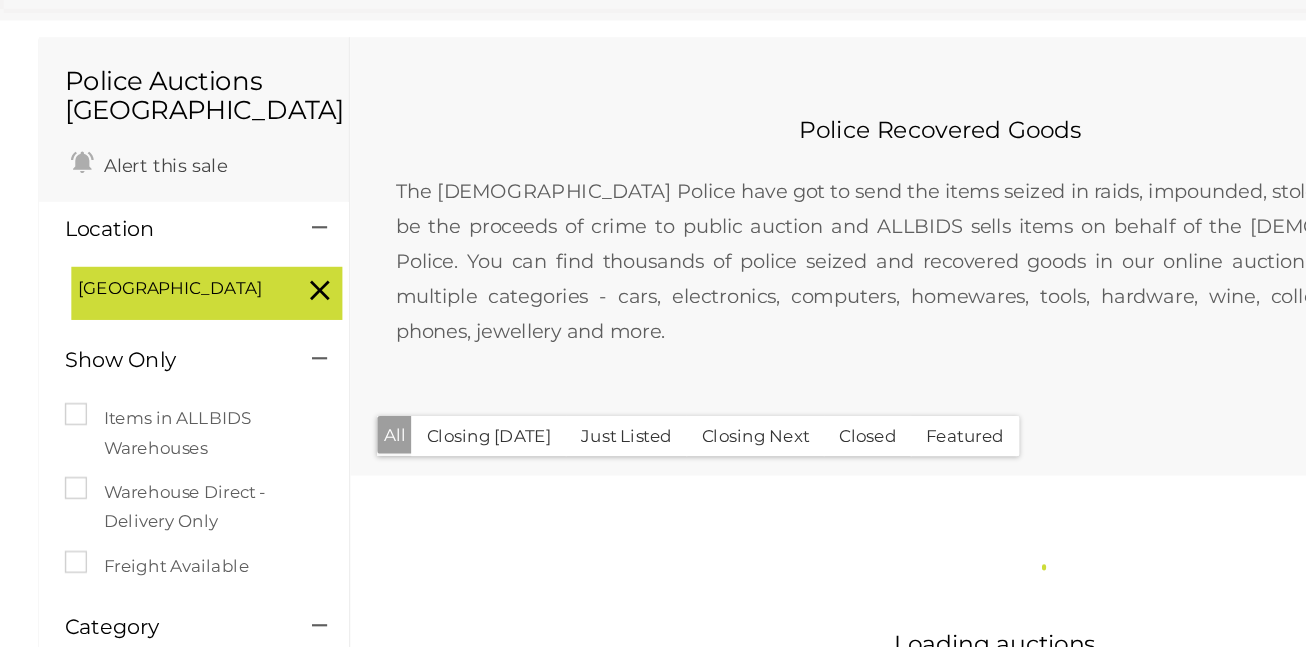 scroll, scrollTop: 0, scrollLeft: 0, axis: both 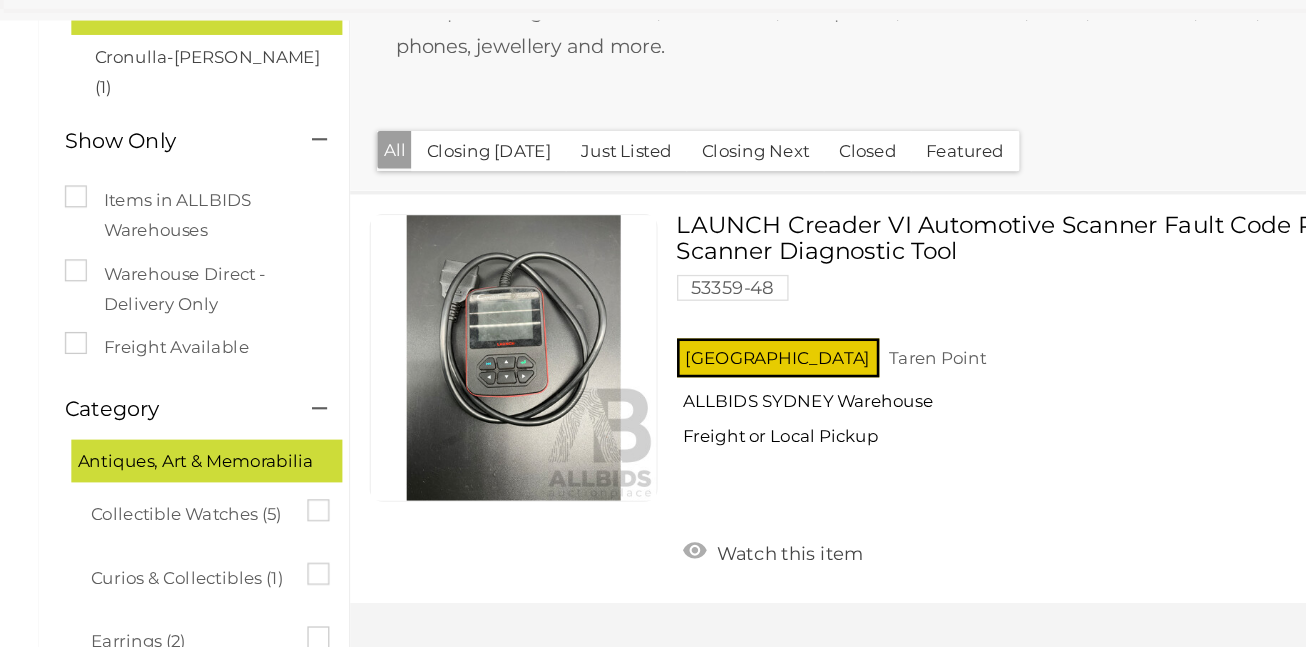 click at bounding box center [396, 424] 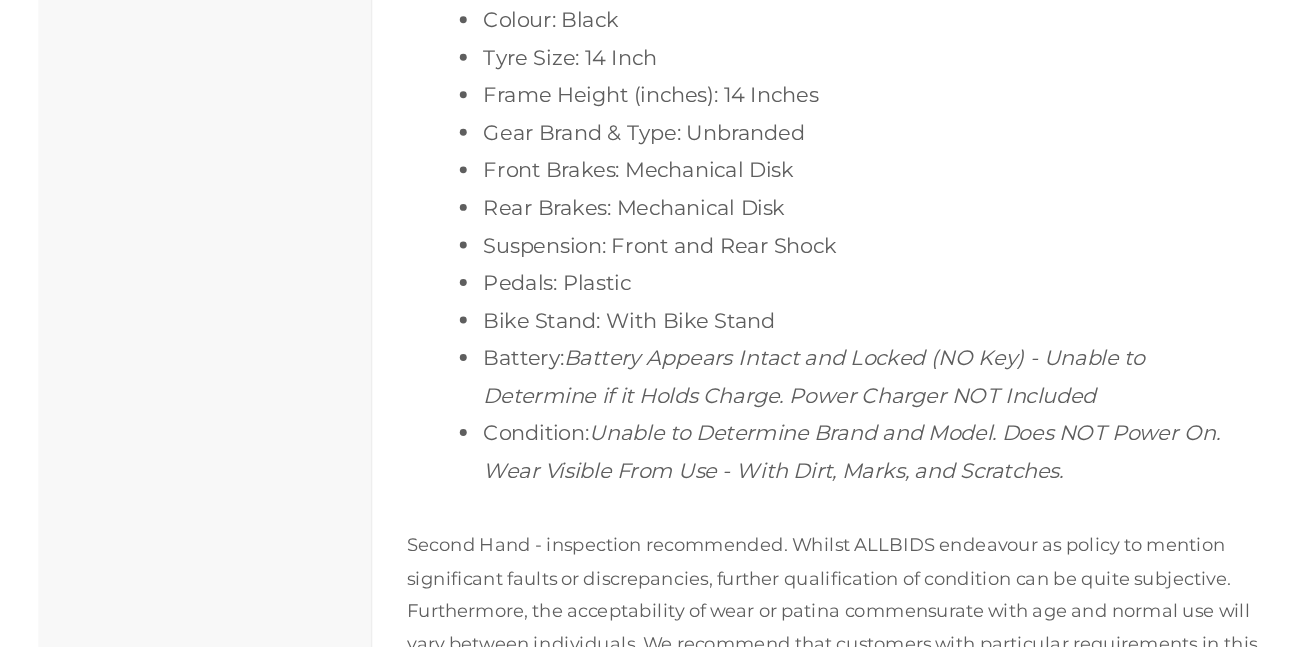 scroll, scrollTop: 934, scrollLeft: 0, axis: vertical 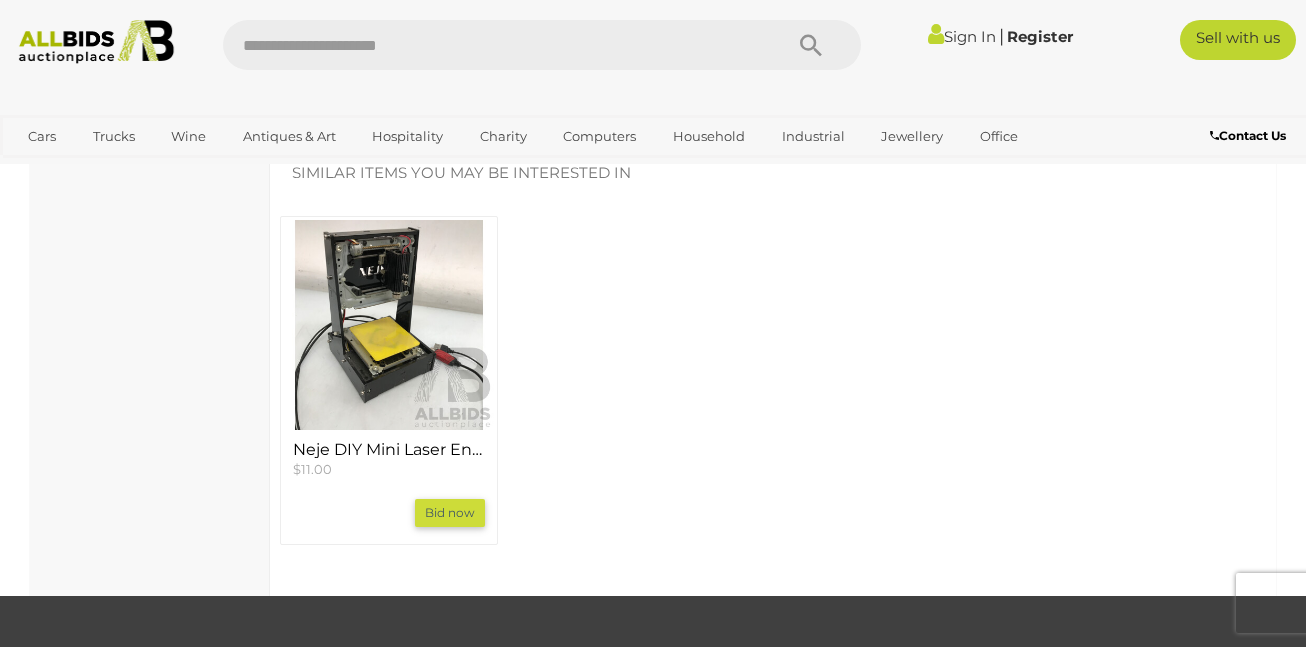 click at bounding box center (389, 325) 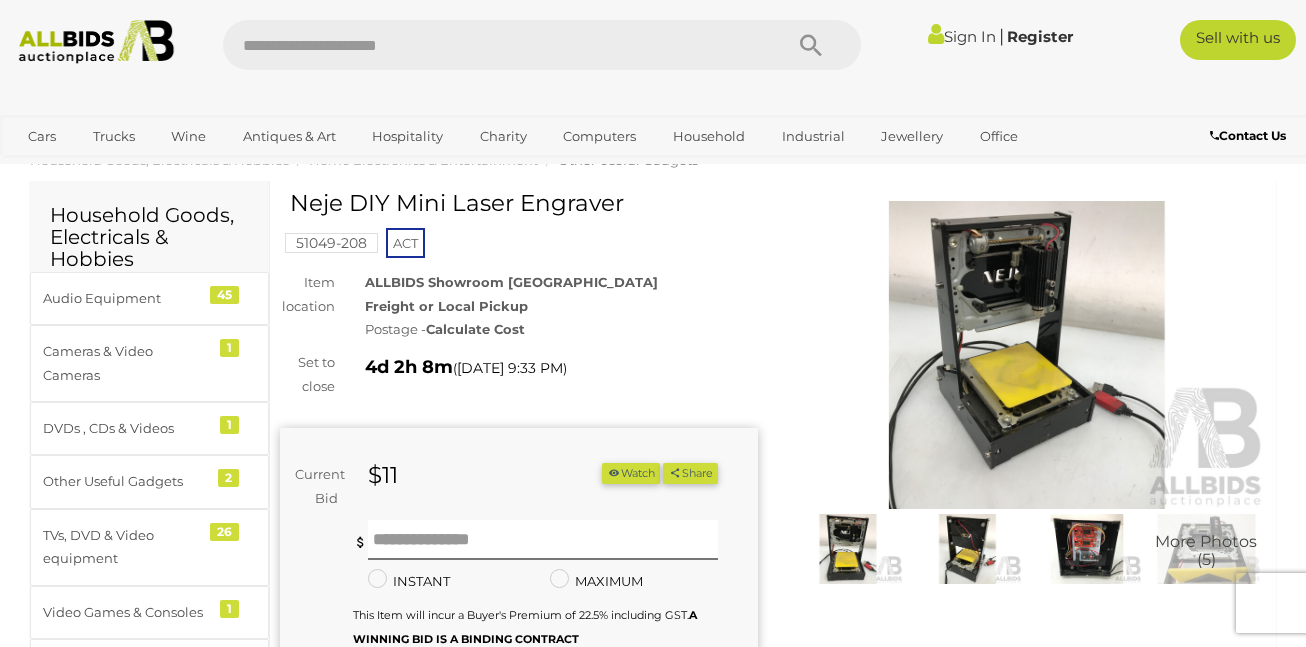 scroll, scrollTop: 74, scrollLeft: 0, axis: vertical 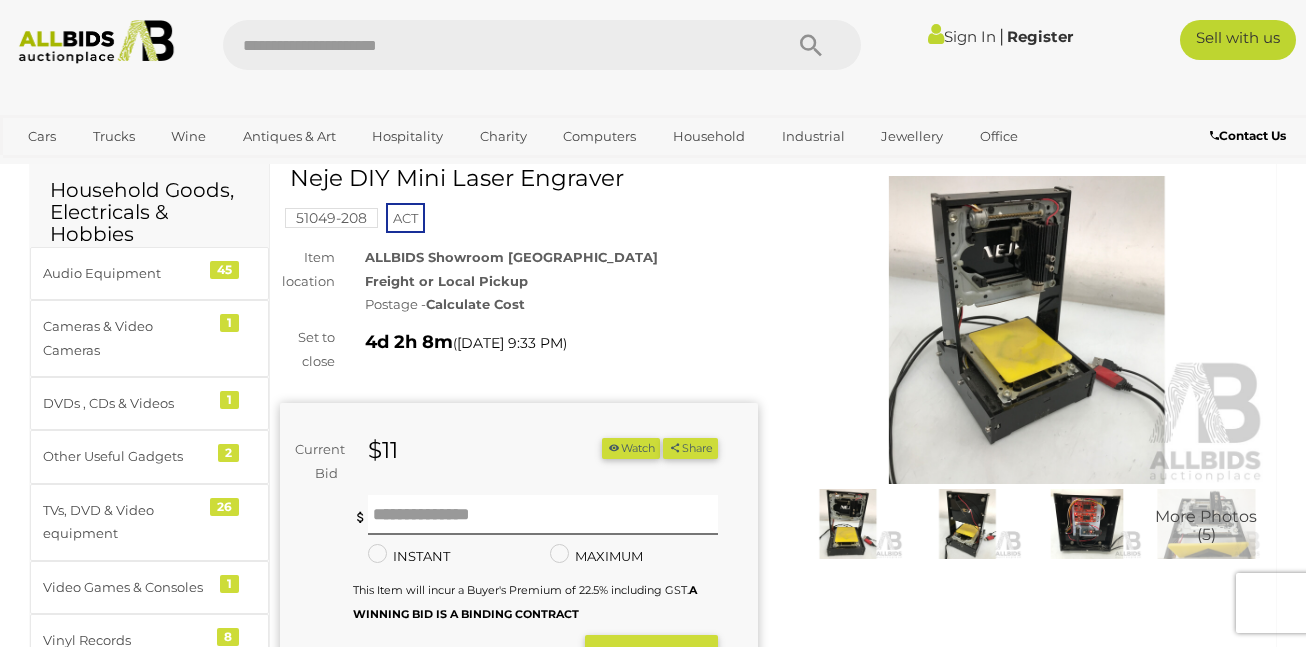 click at bounding box center [968, 524] 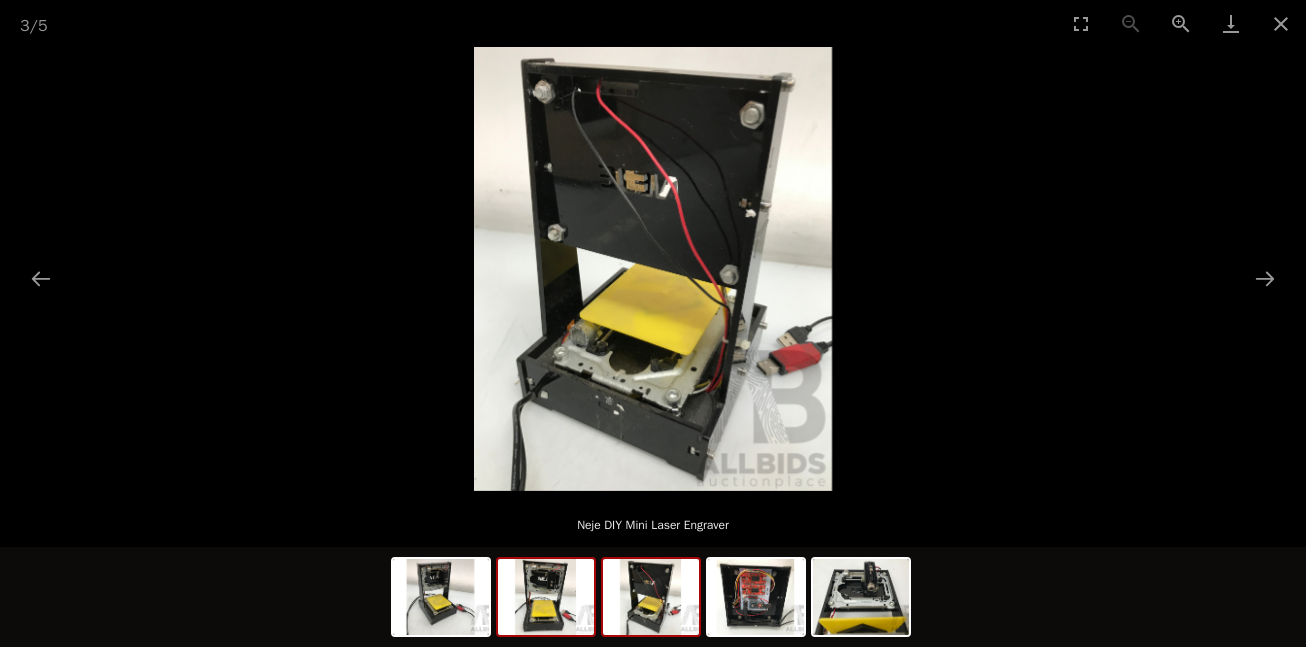click at bounding box center [546, 597] 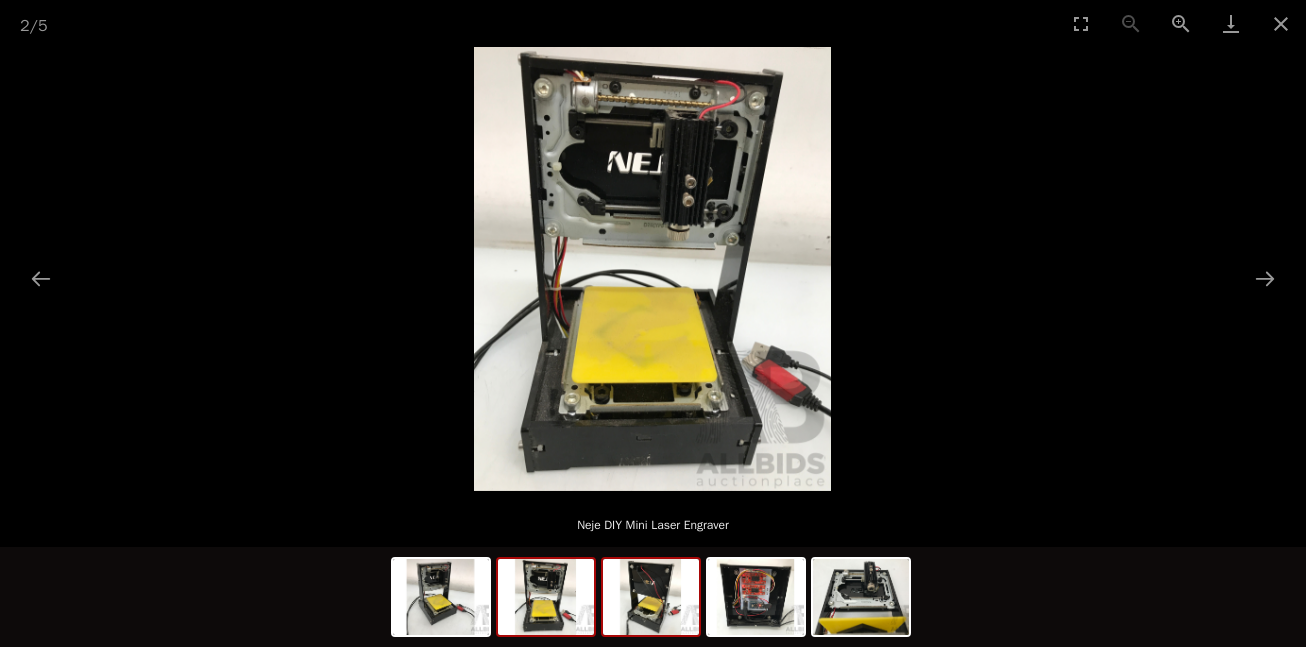 click at bounding box center [651, 597] 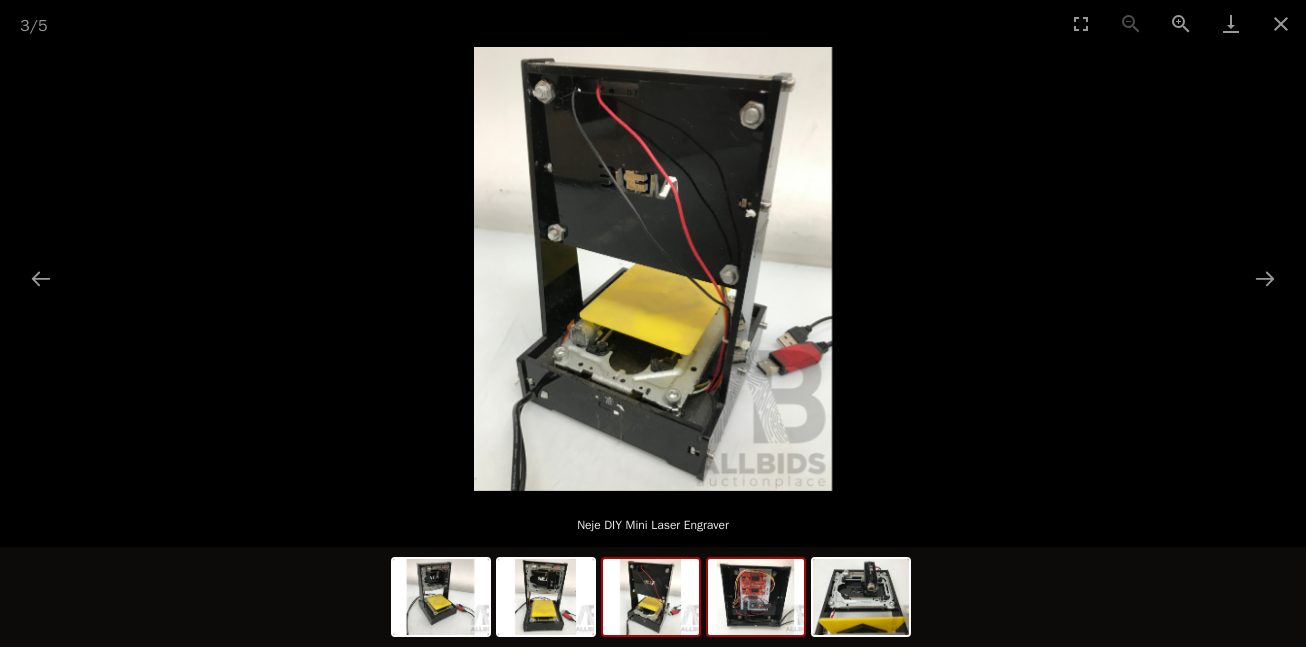 click at bounding box center (756, 597) 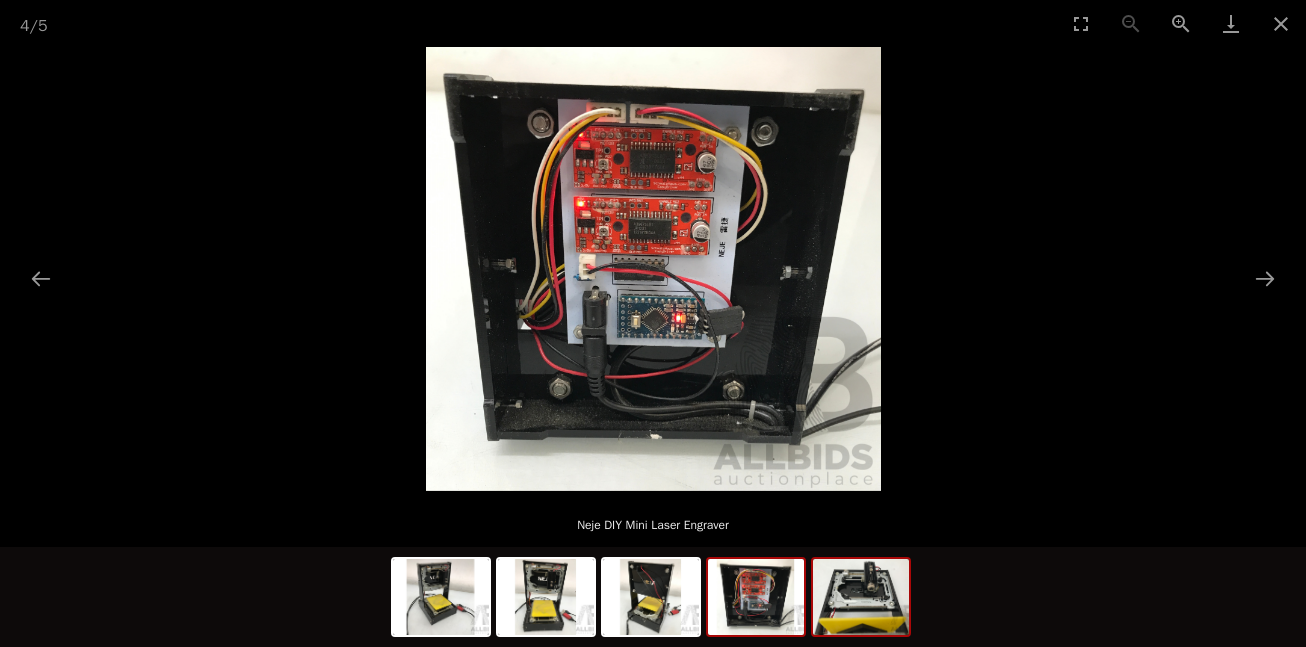 click at bounding box center (861, 597) 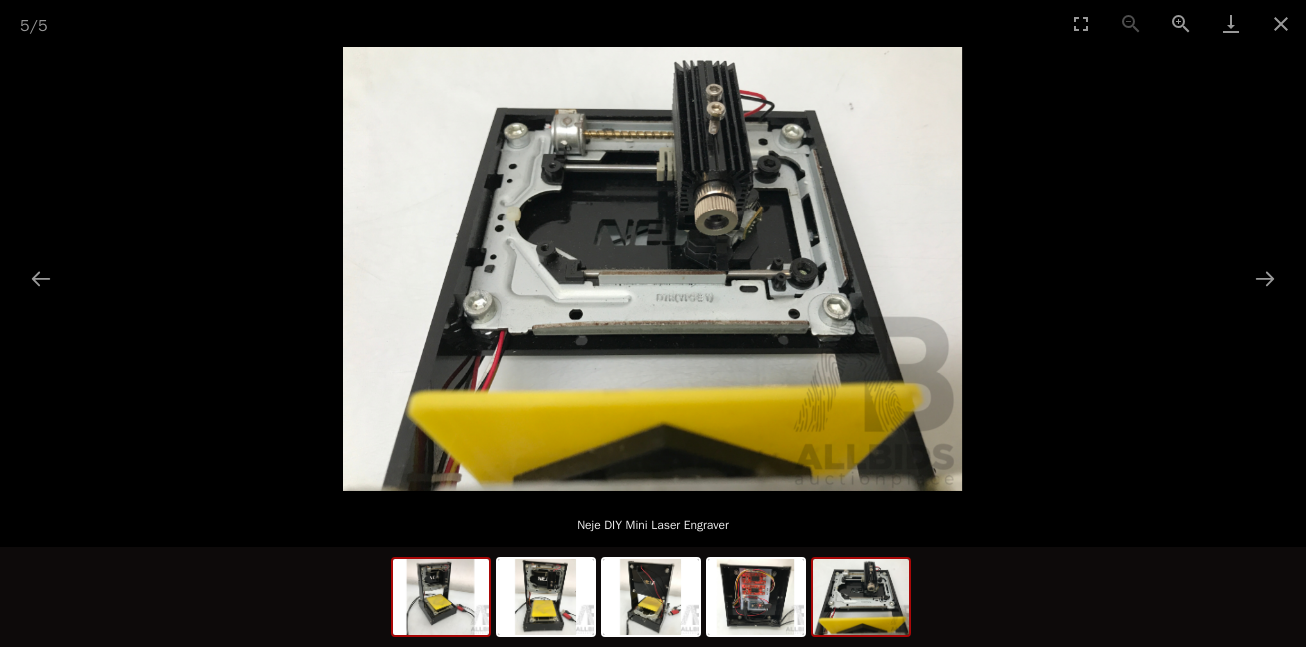 click at bounding box center (441, 597) 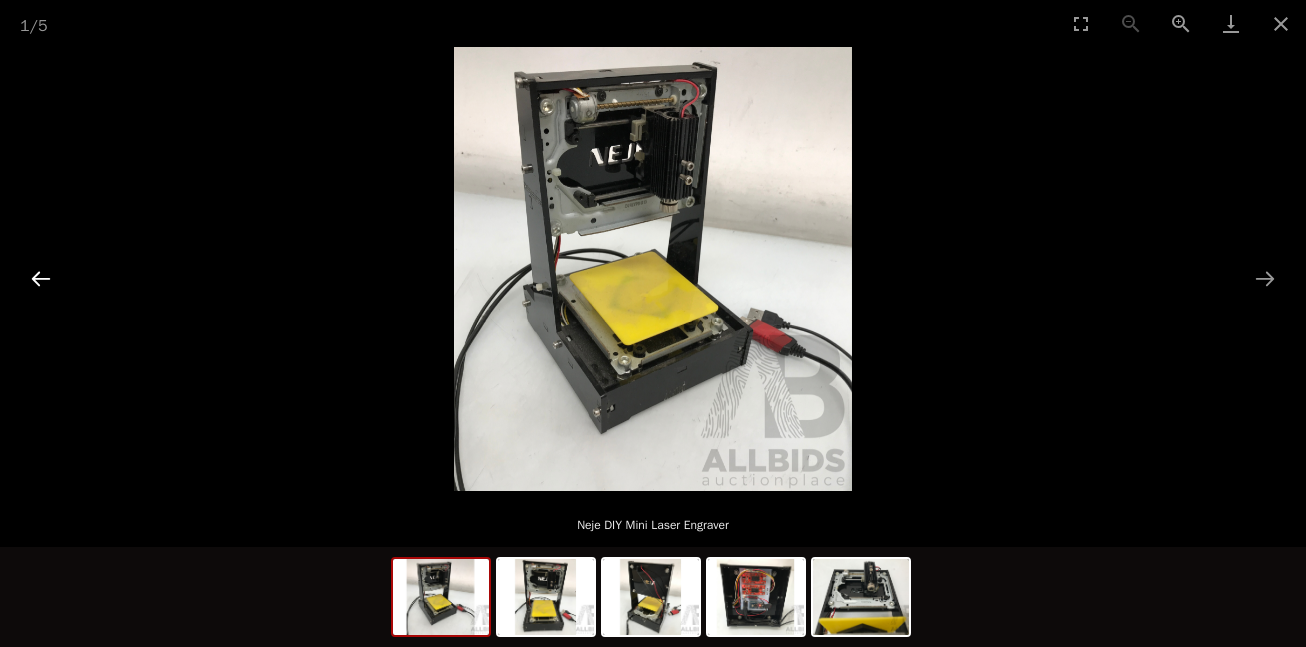 click at bounding box center (41, 278) 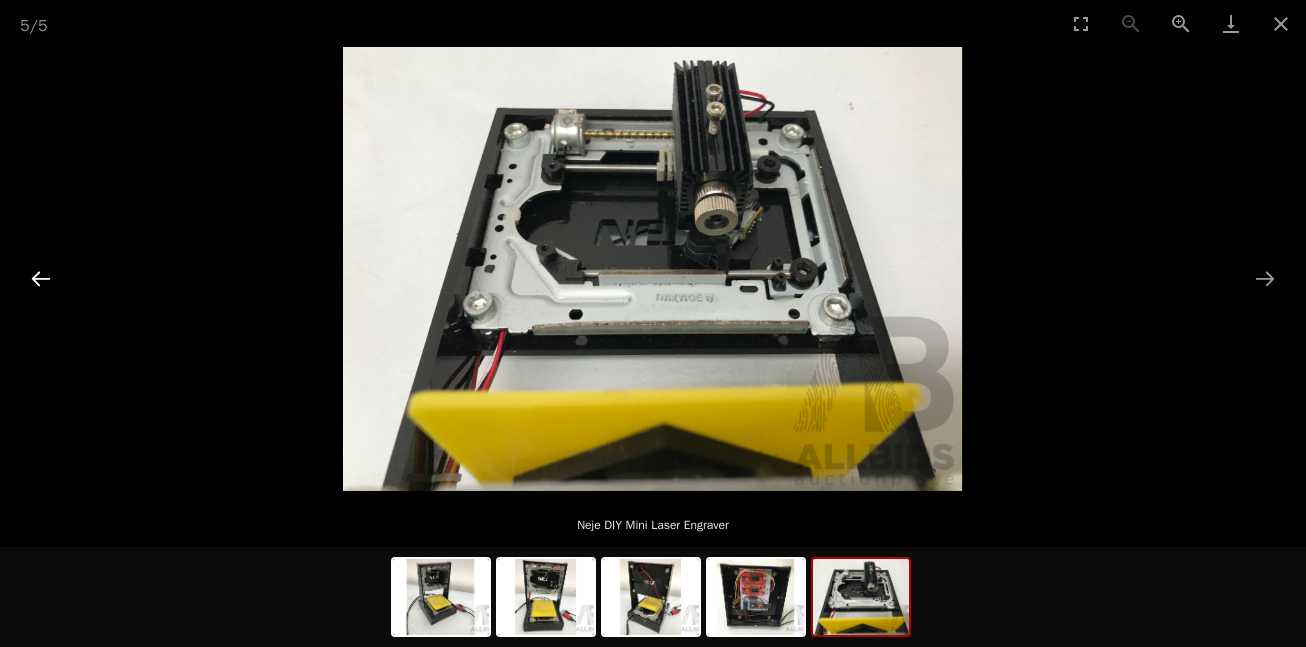 click at bounding box center [41, 278] 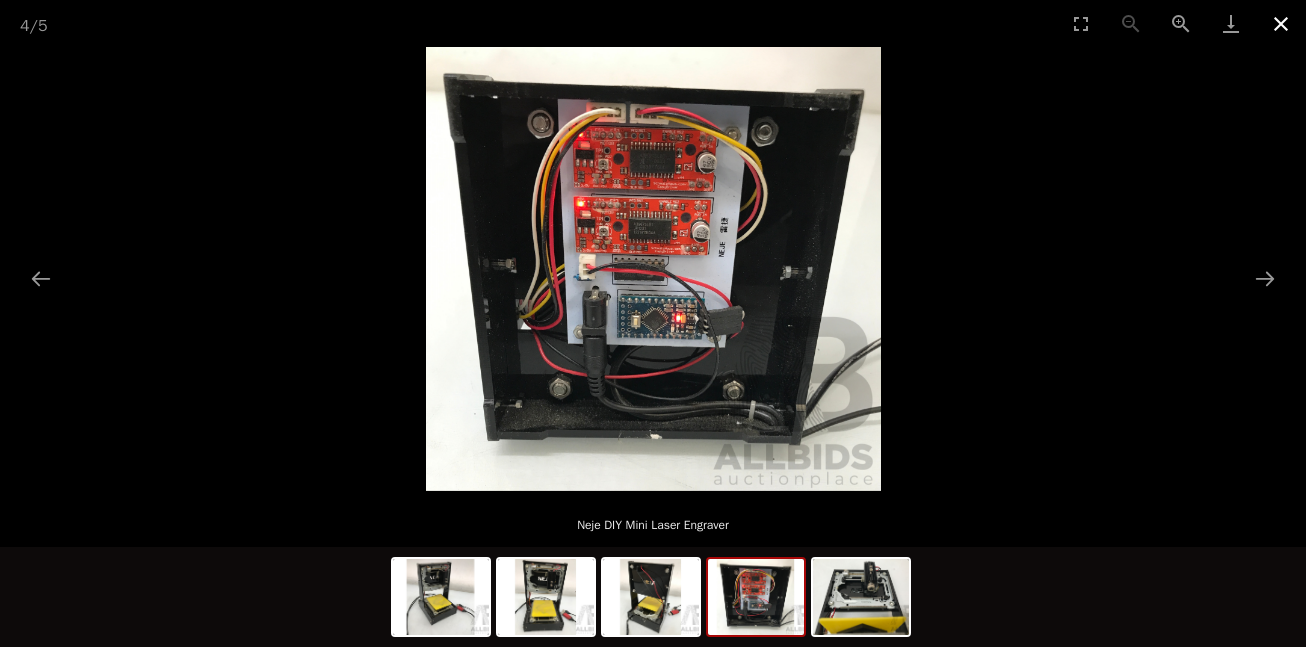 click at bounding box center [1281, 23] 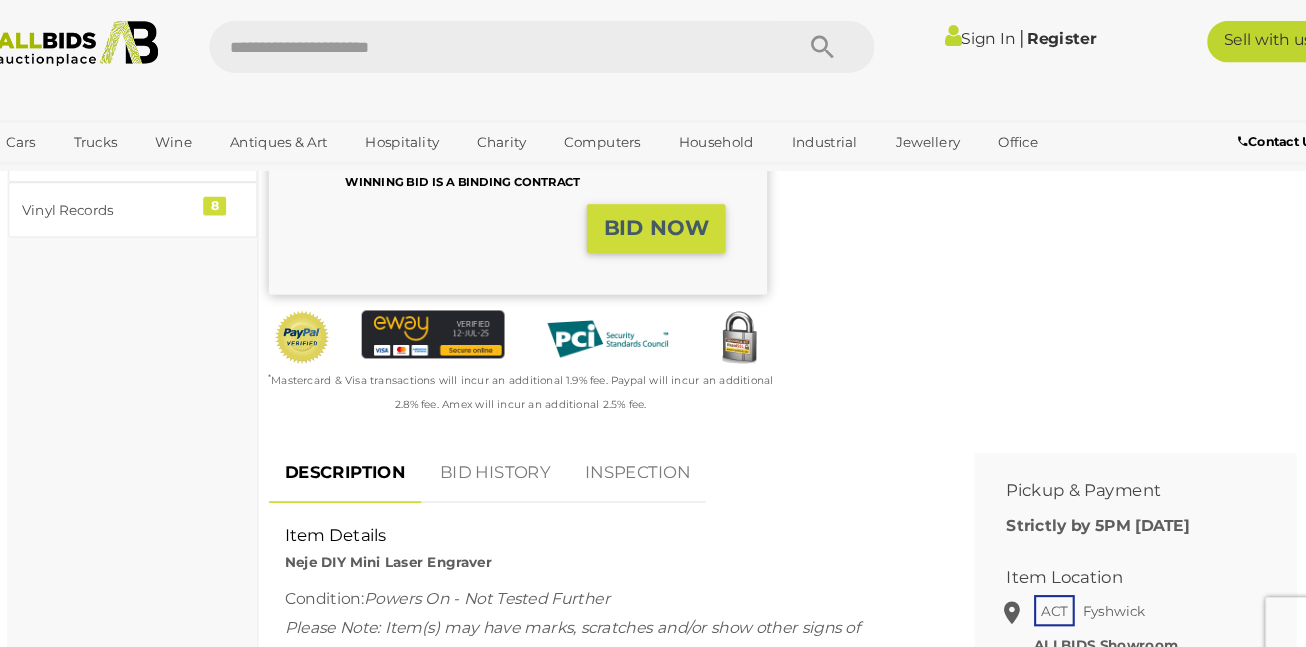 scroll, scrollTop: 505, scrollLeft: 0, axis: vertical 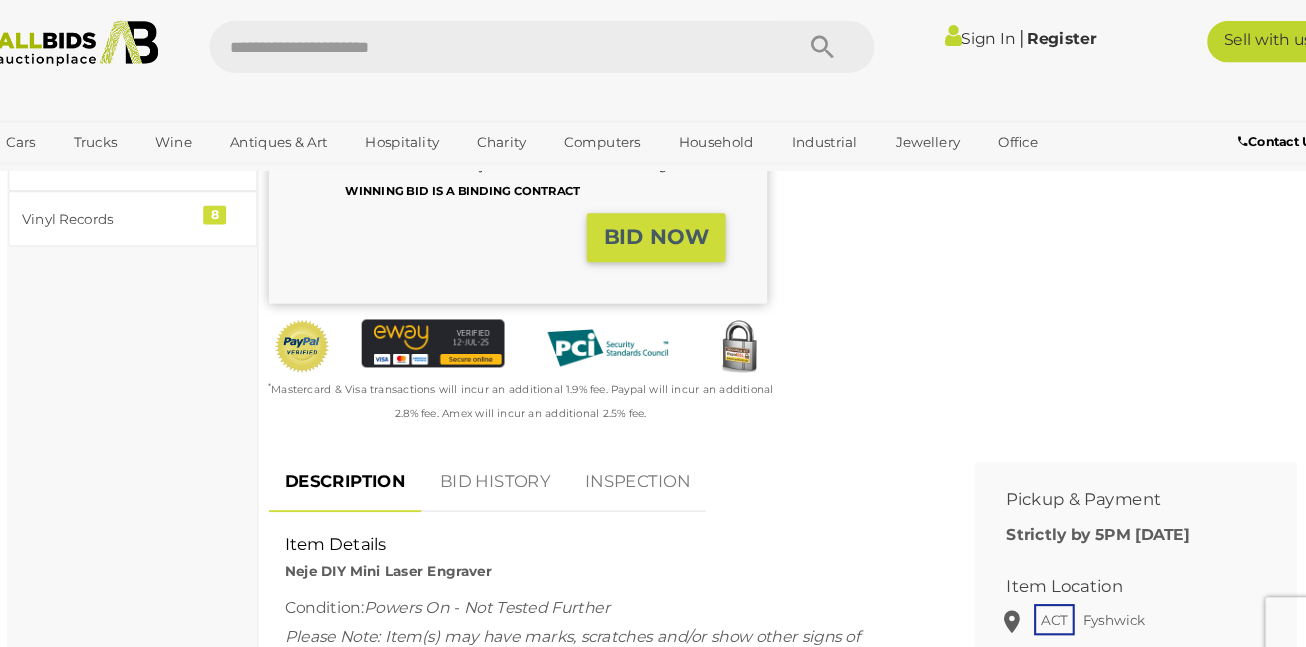 click on "BID HISTORY" at bounding box center (497, 462) 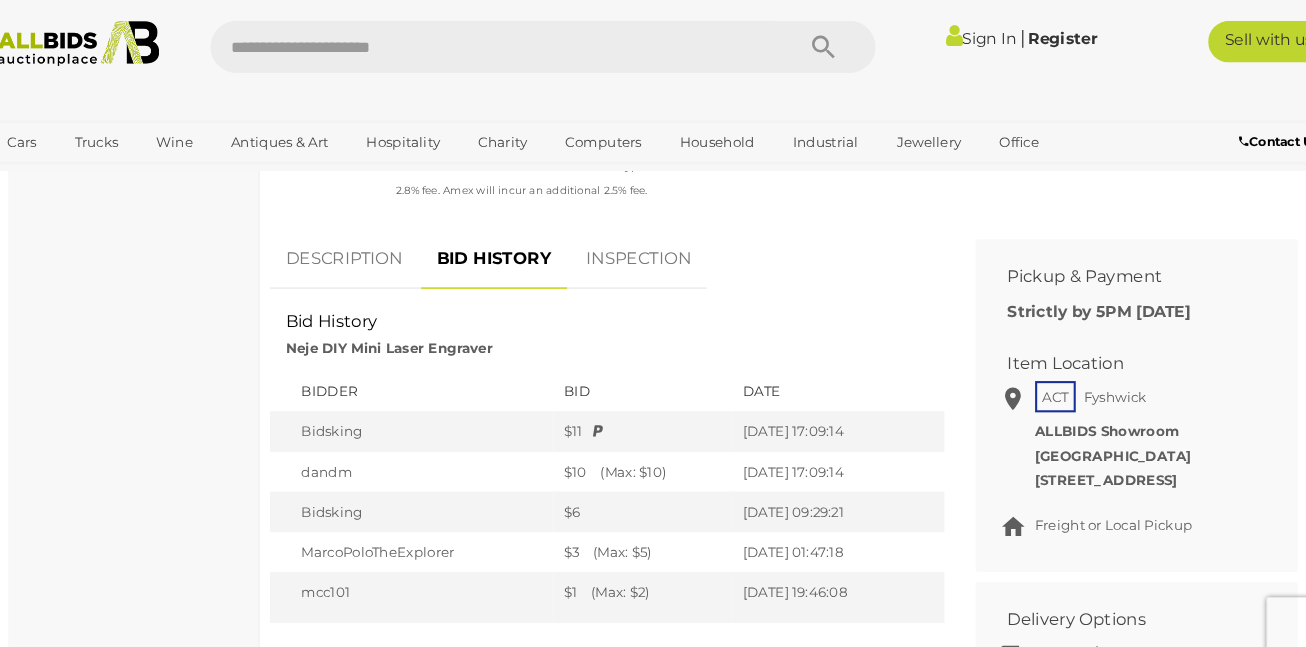 scroll, scrollTop: 700, scrollLeft: 0, axis: vertical 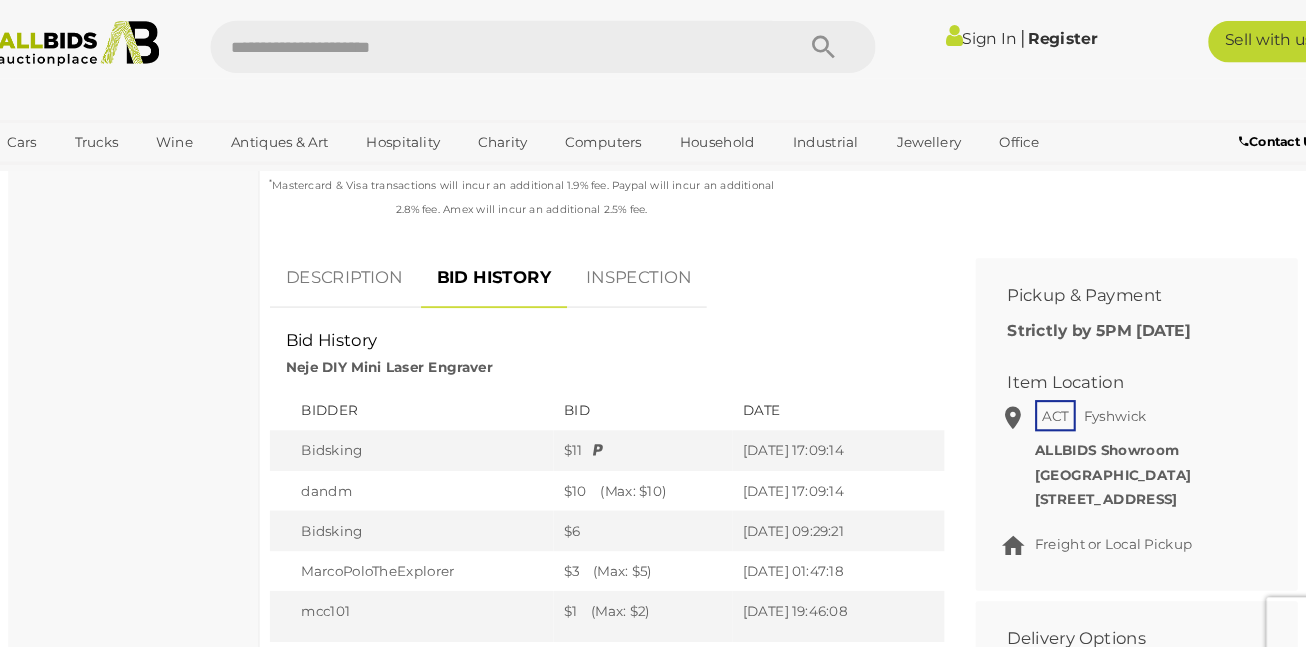 click on "INSPECTION" at bounding box center [633, 267] 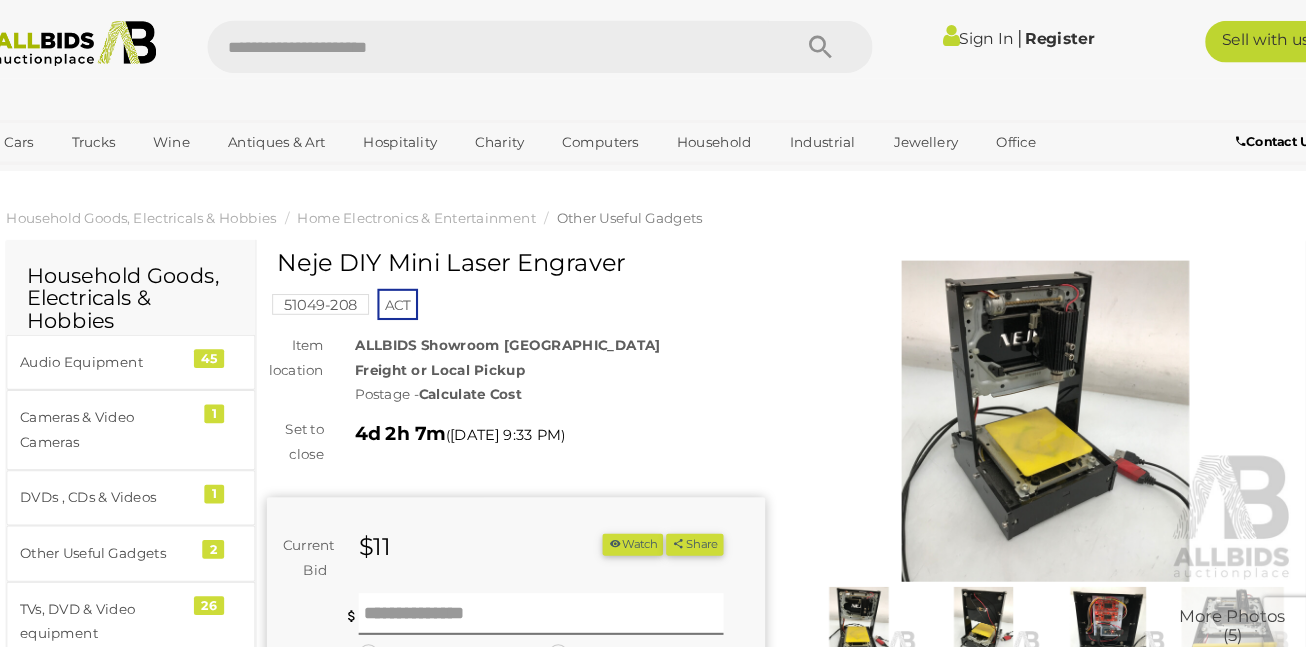 scroll, scrollTop: 0, scrollLeft: 0, axis: both 